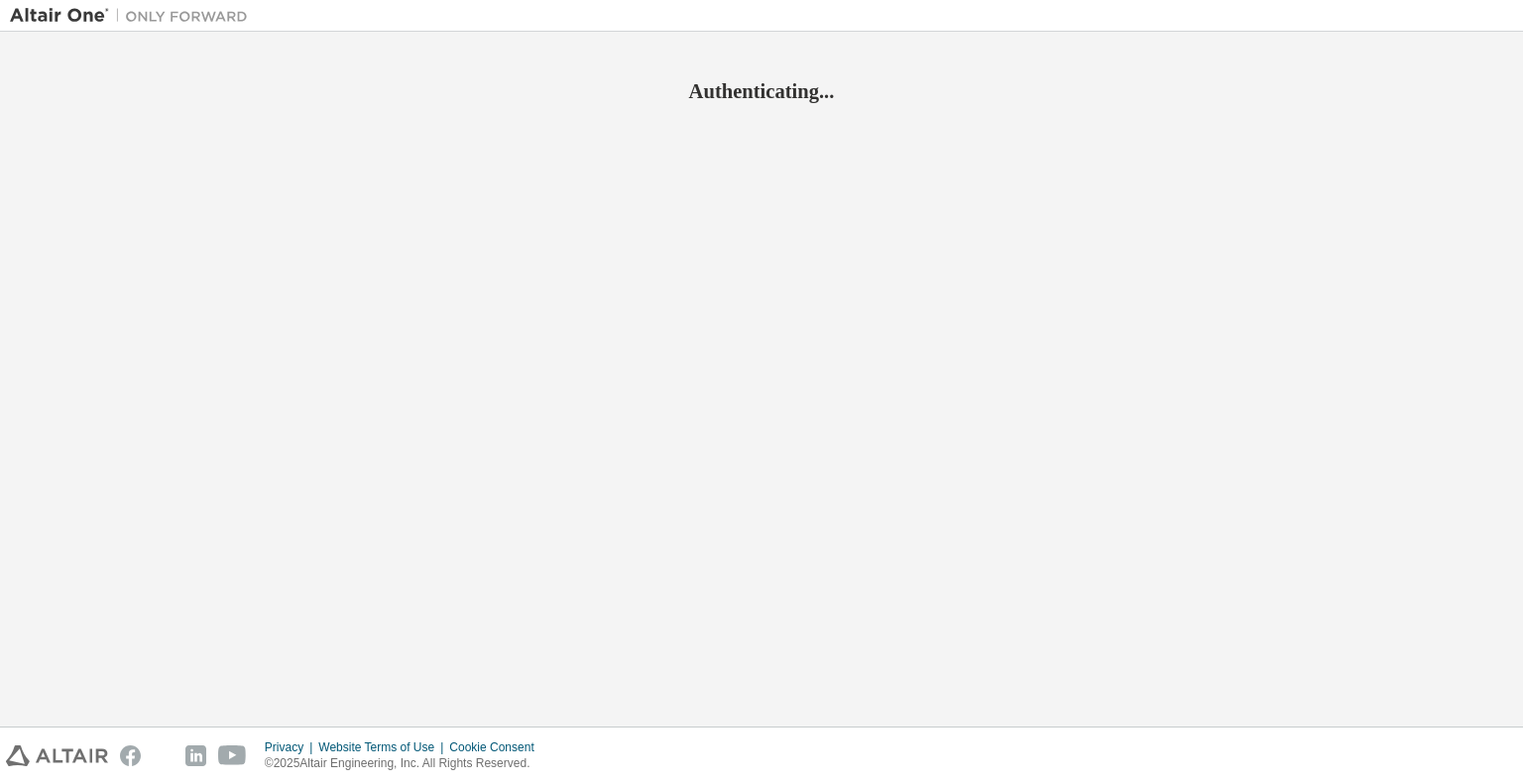 scroll, scrollTop: 0, scrollLeft: 0, axis: both 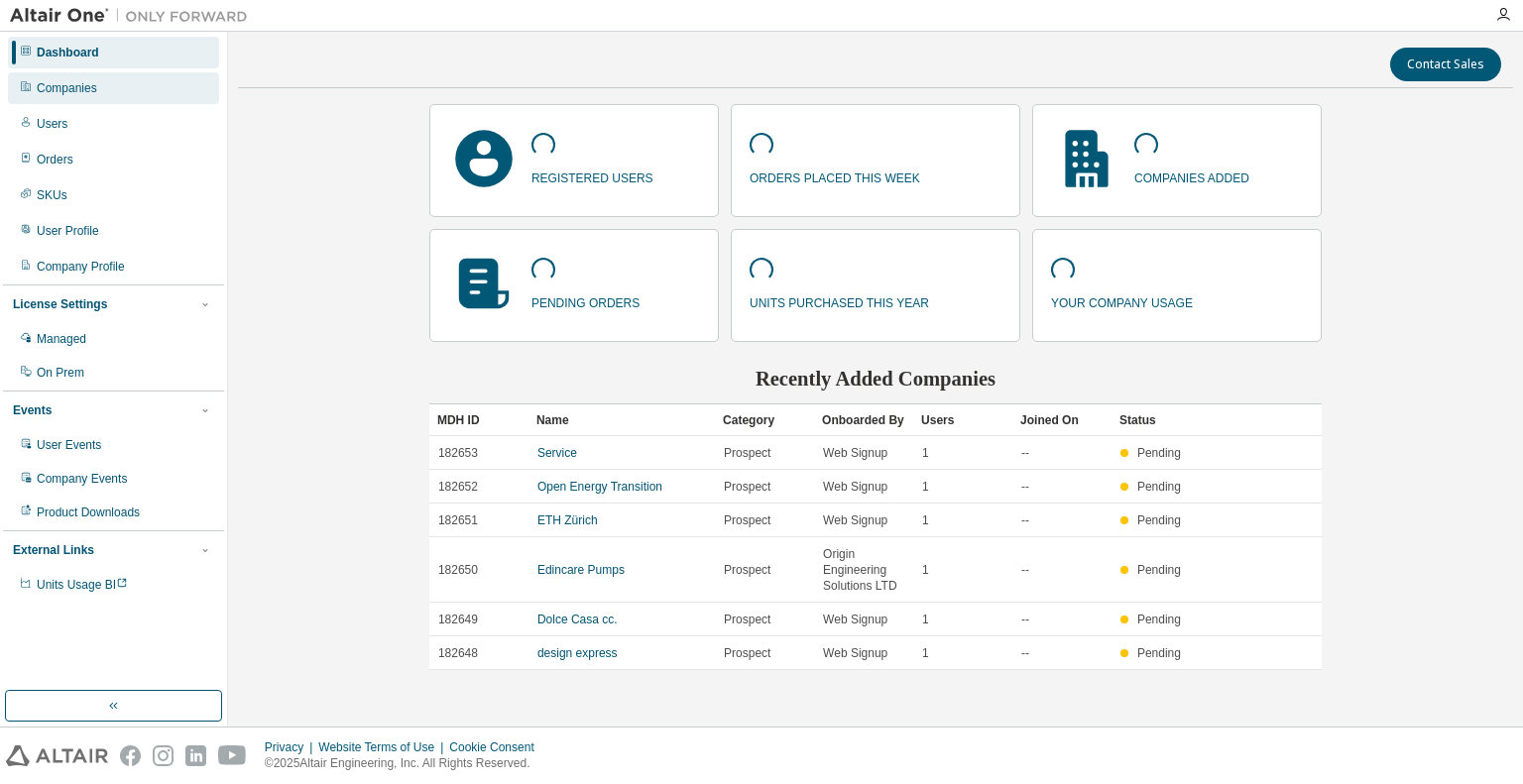 click on "Companies" at bounding box center (113, 88) 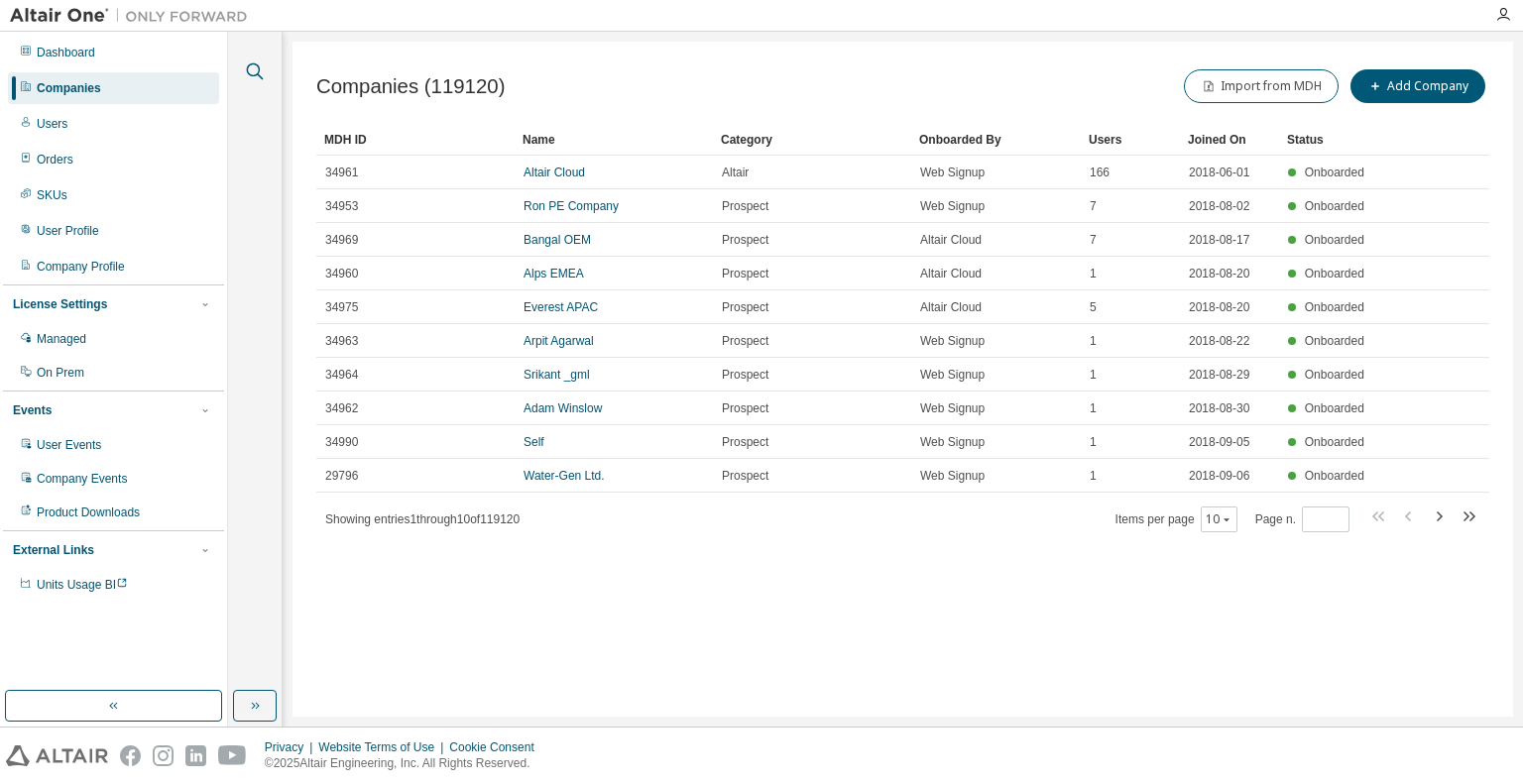 click 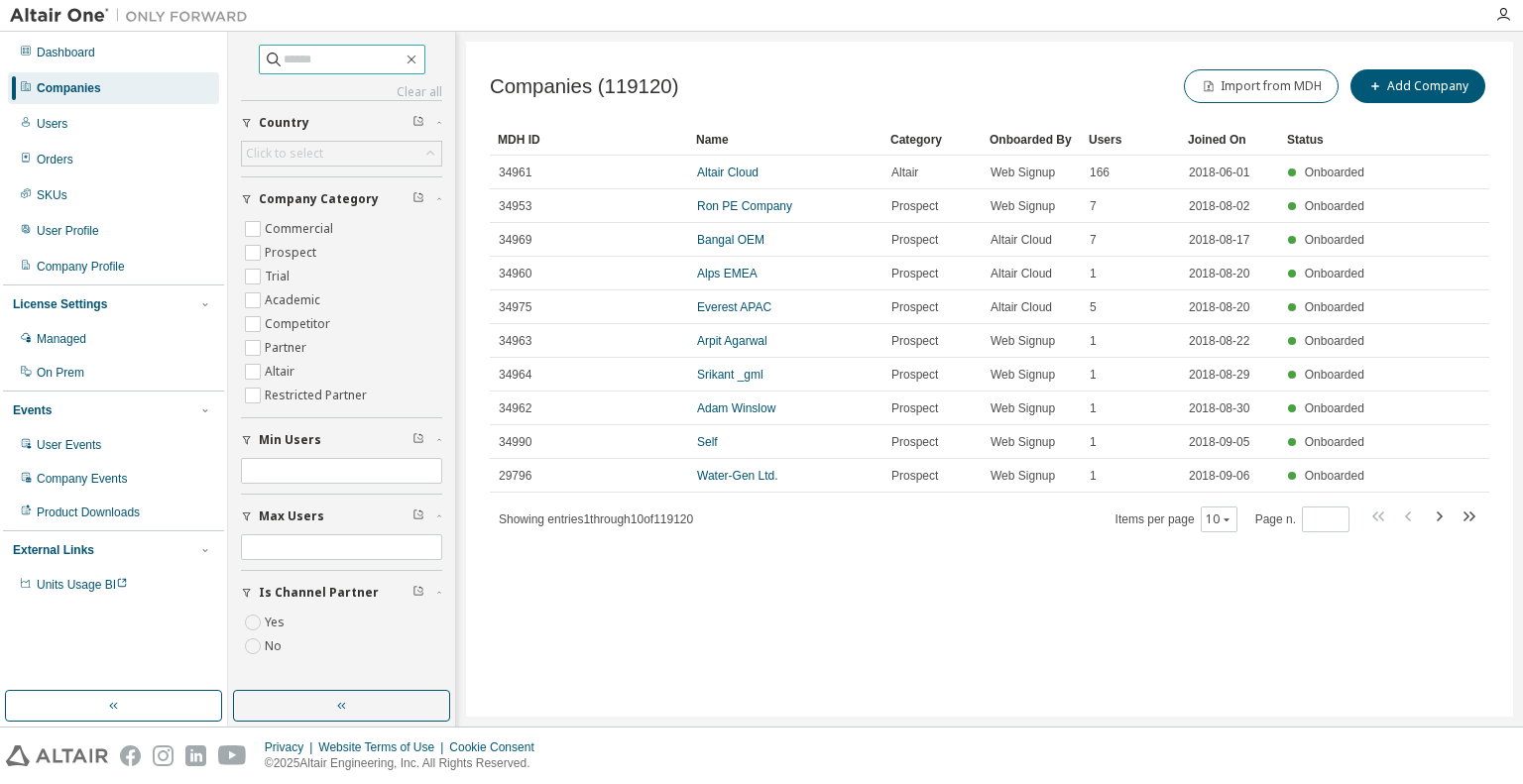 click at bounding box center (343, 59) 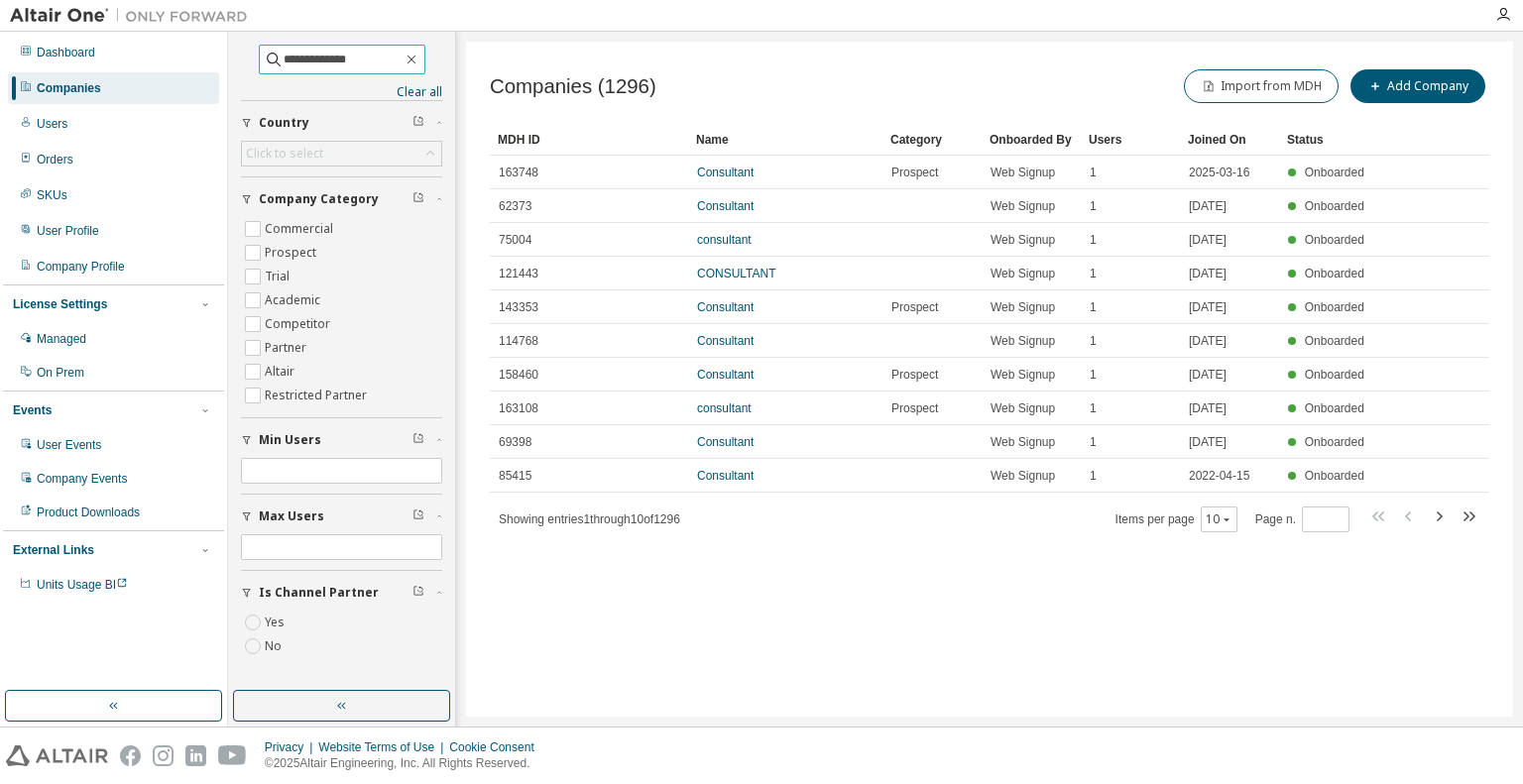 click on "**********" at bounding box center [343, 59] 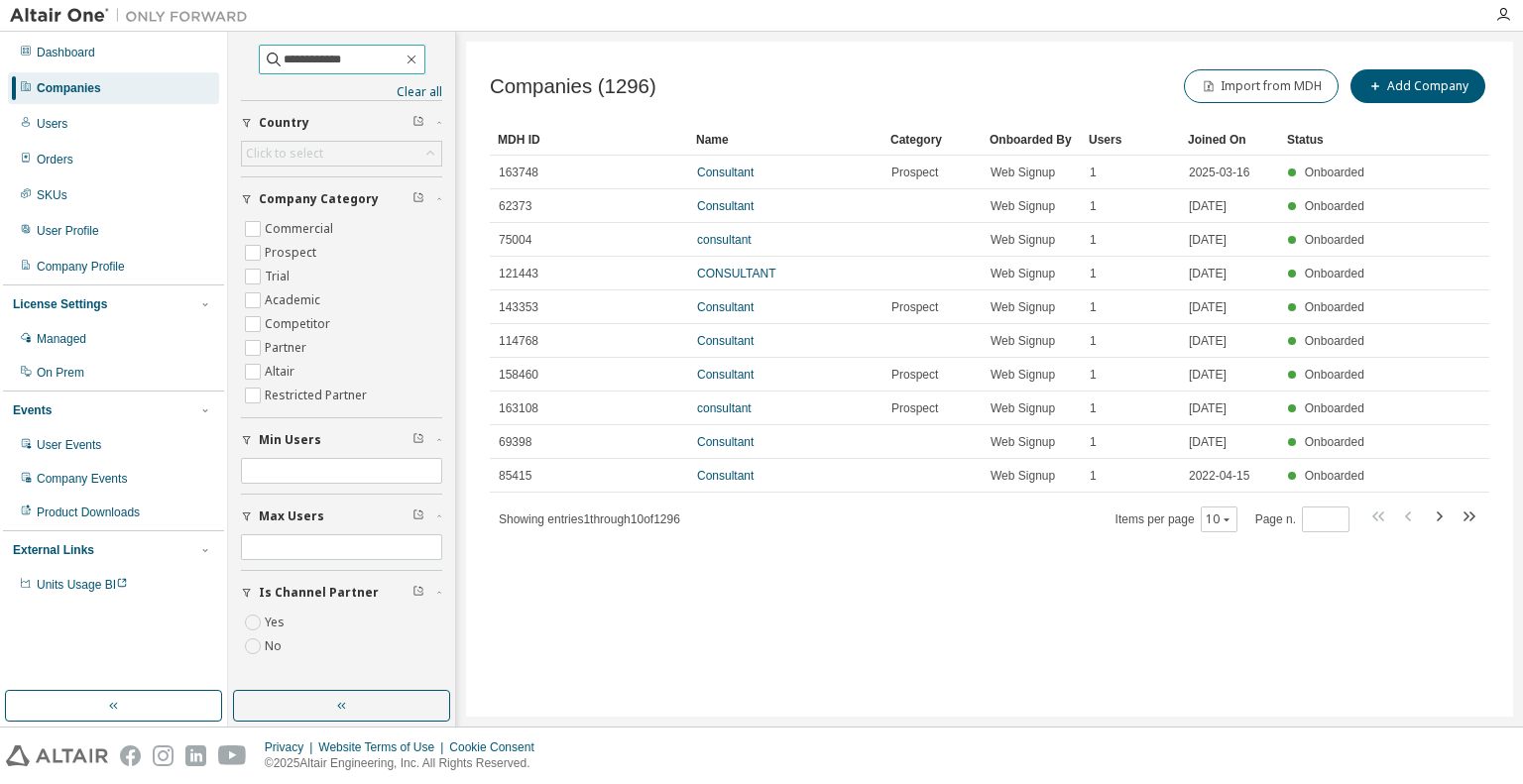 type on "**********" 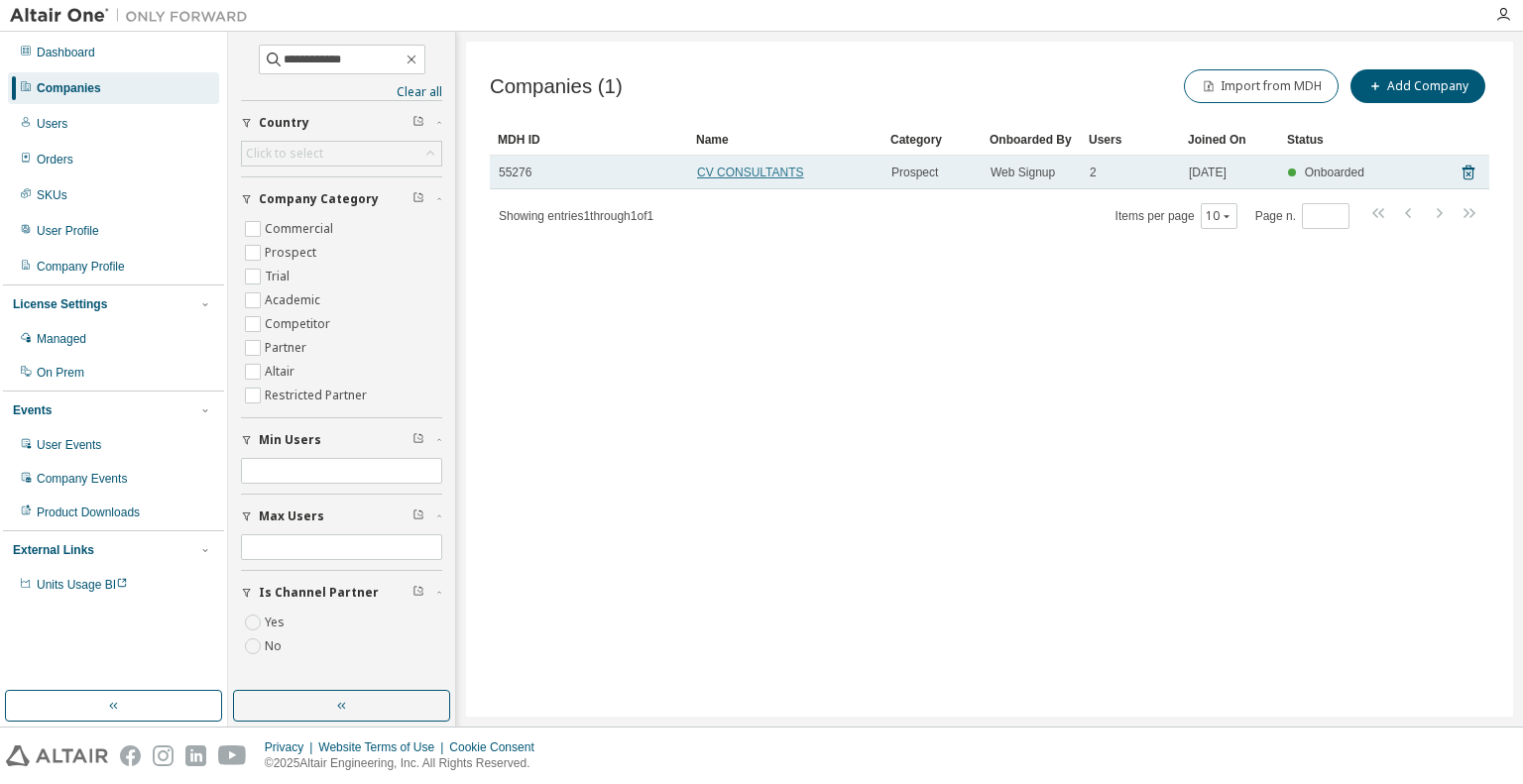 click on "CV CONSULTANTS" at bounding box center (751, 172) 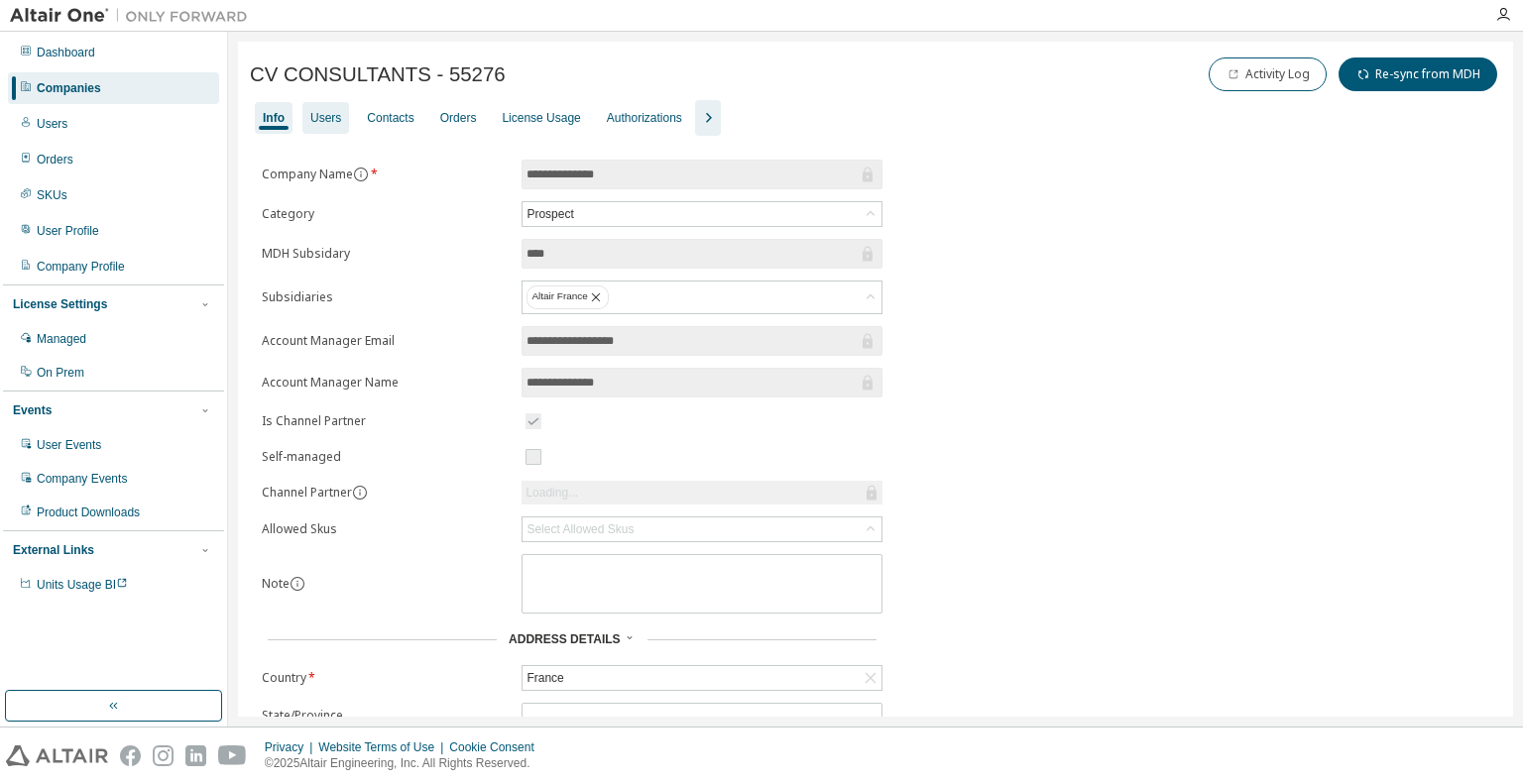 click on "Users" at bounding box center [325, 118] 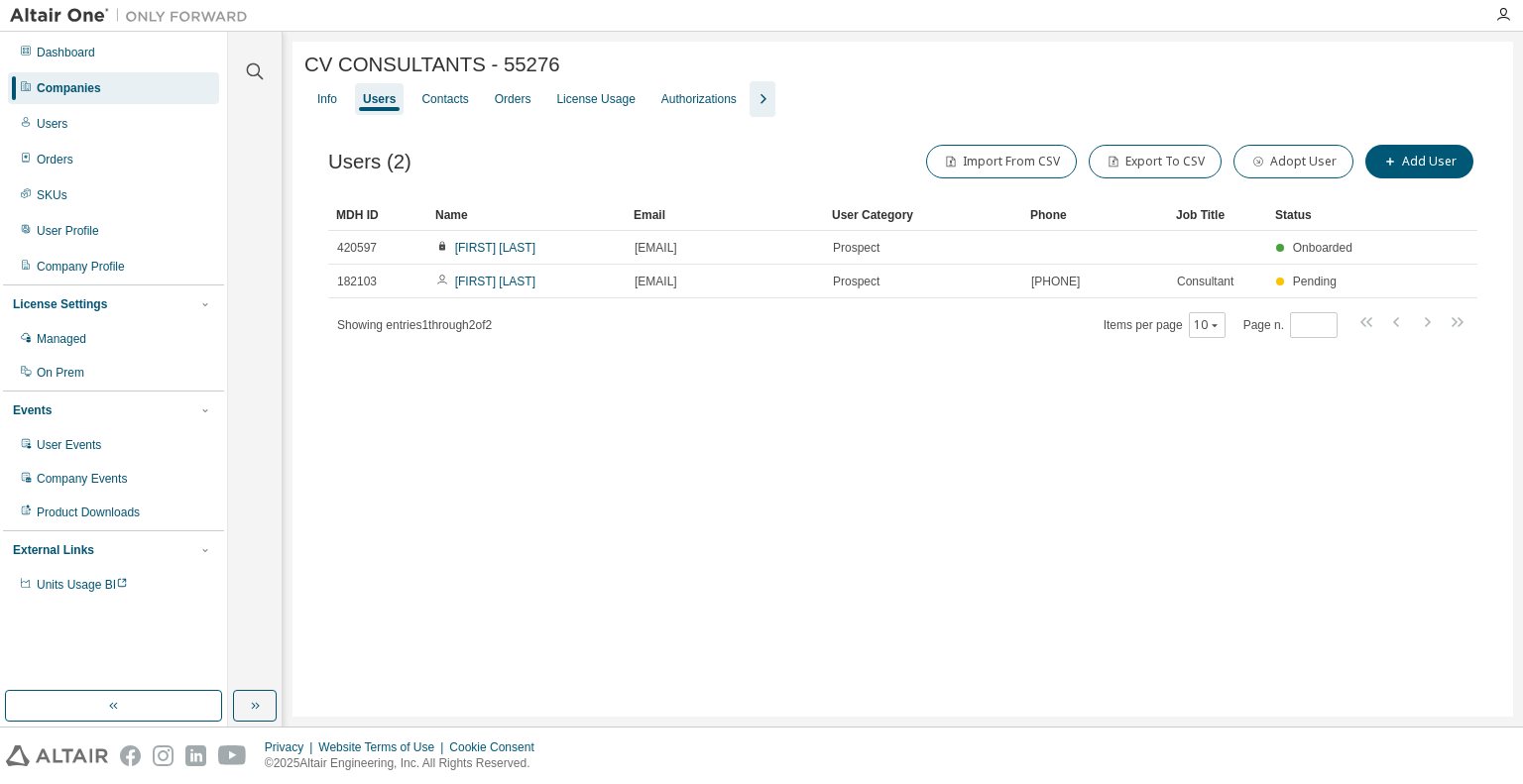 click on "License Usage" at bounding box center (595, 99) 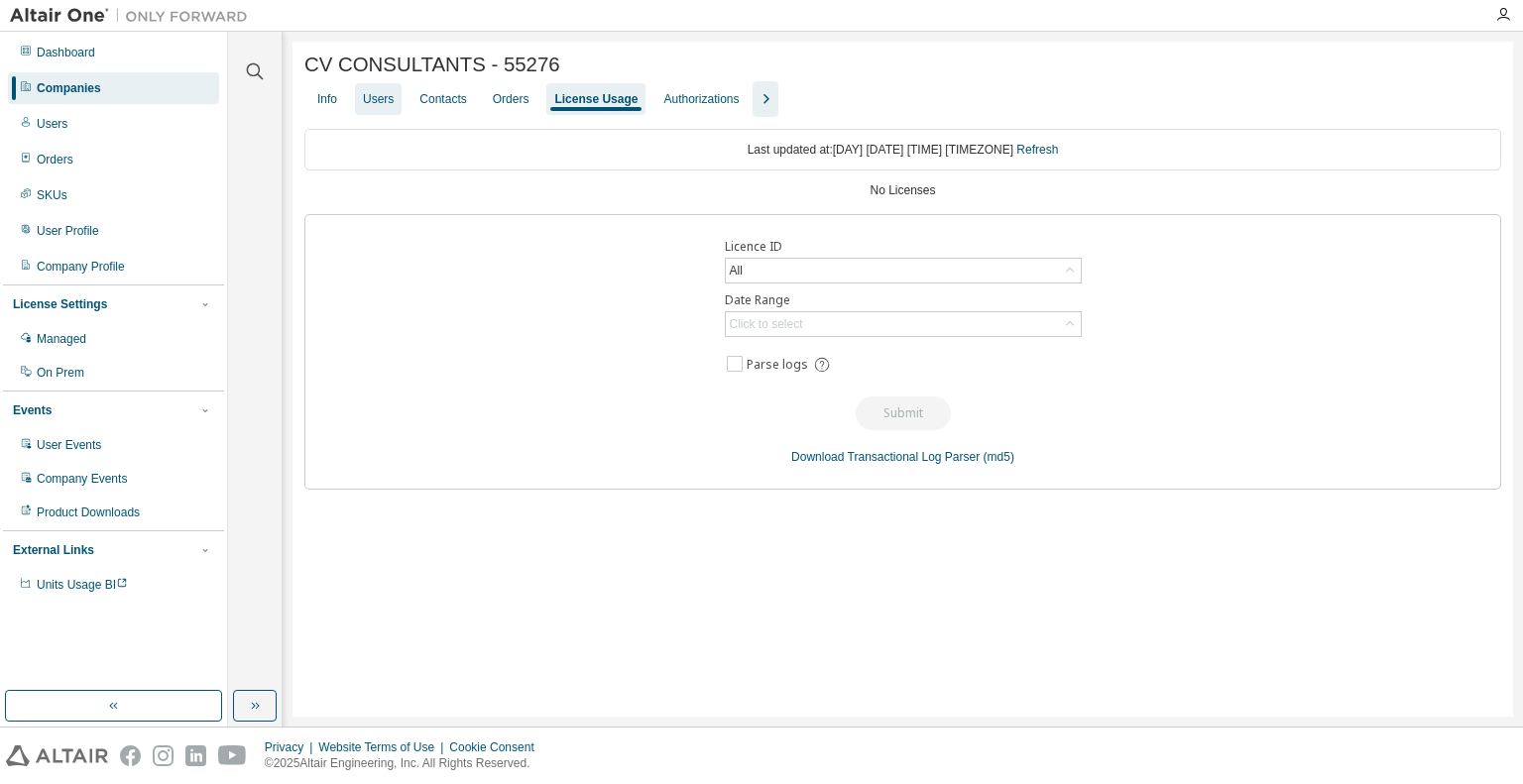 click on "Users" at bounding box center (378, 99) 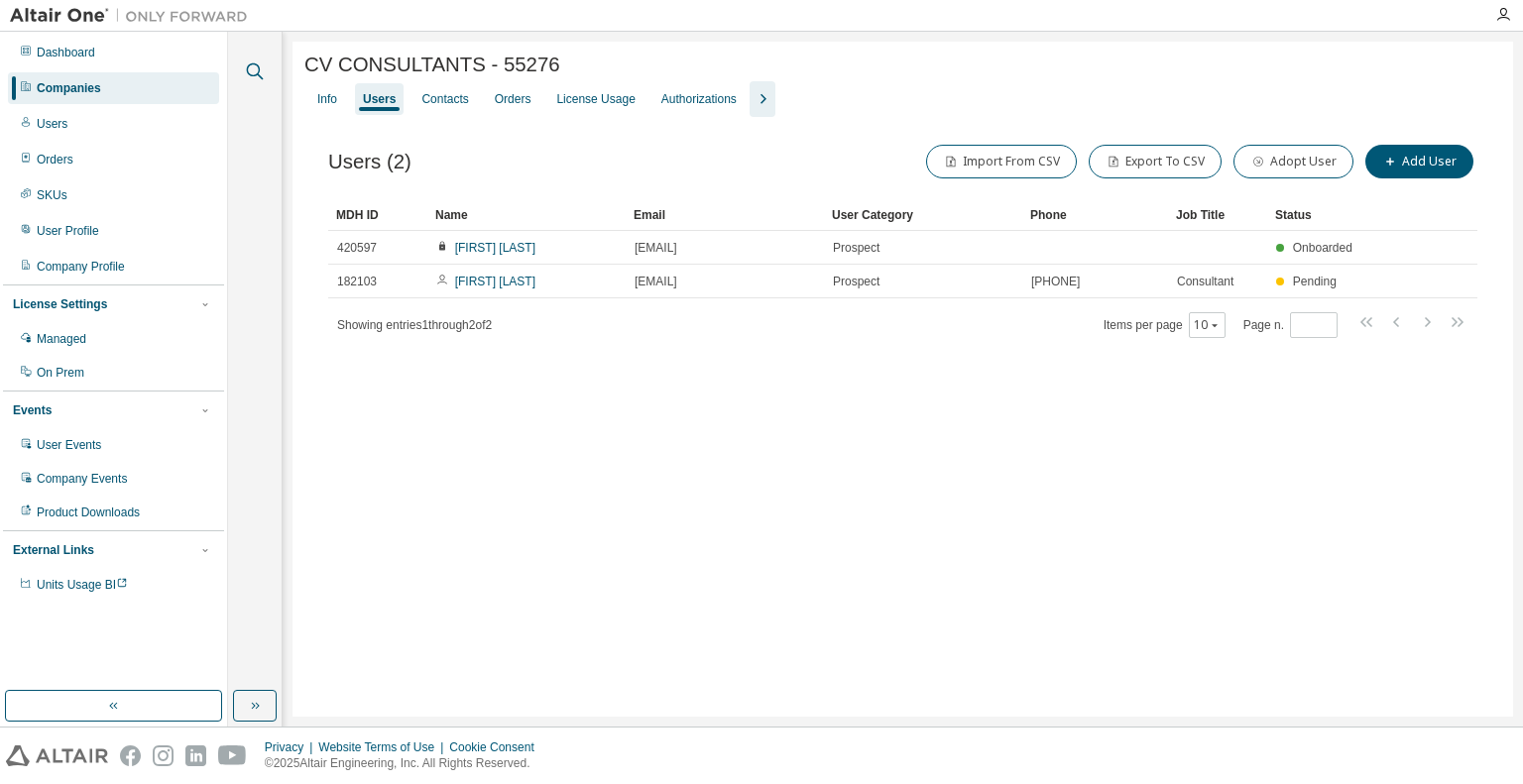 click 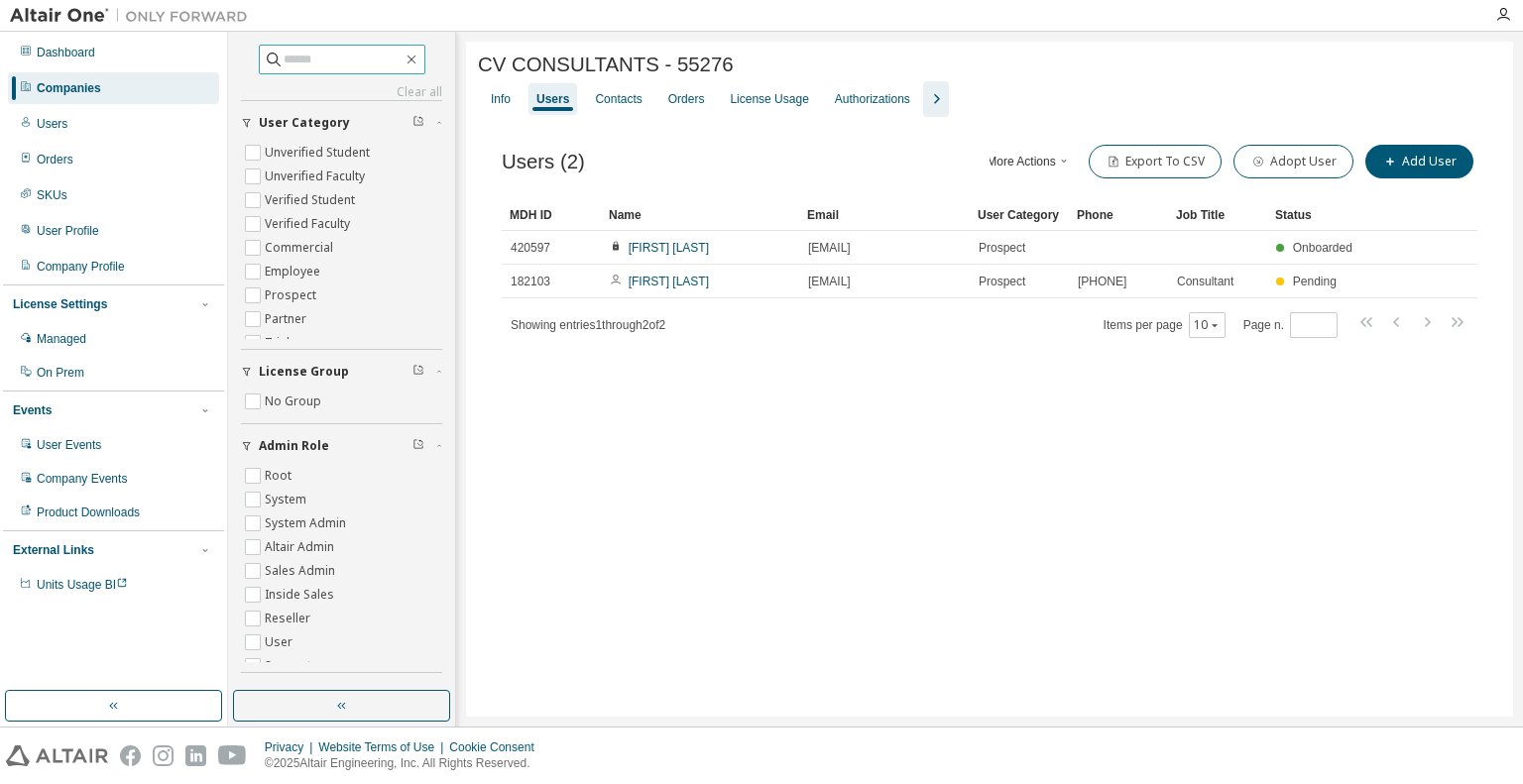click at bounding box center [343, 59] 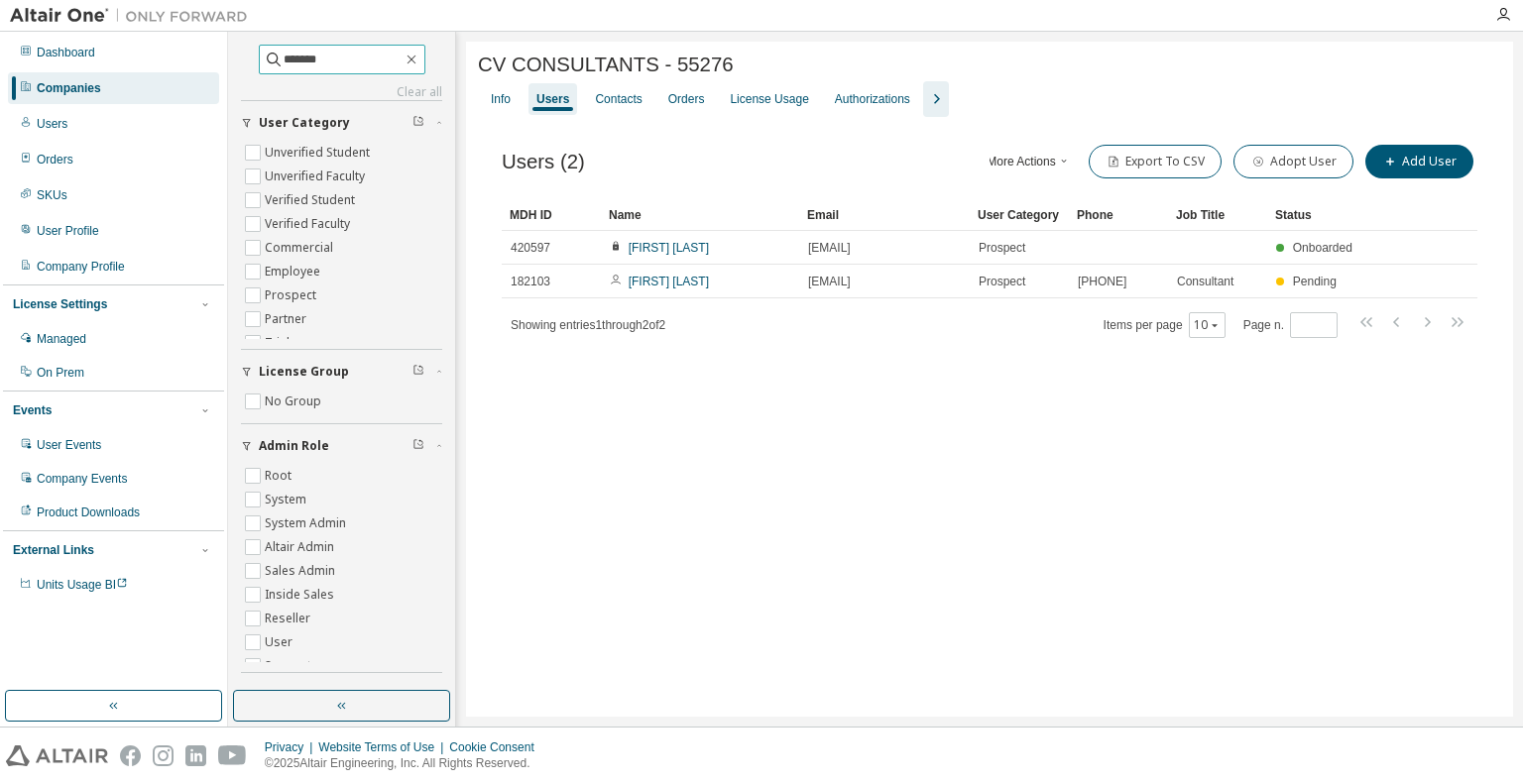 type on "*******" 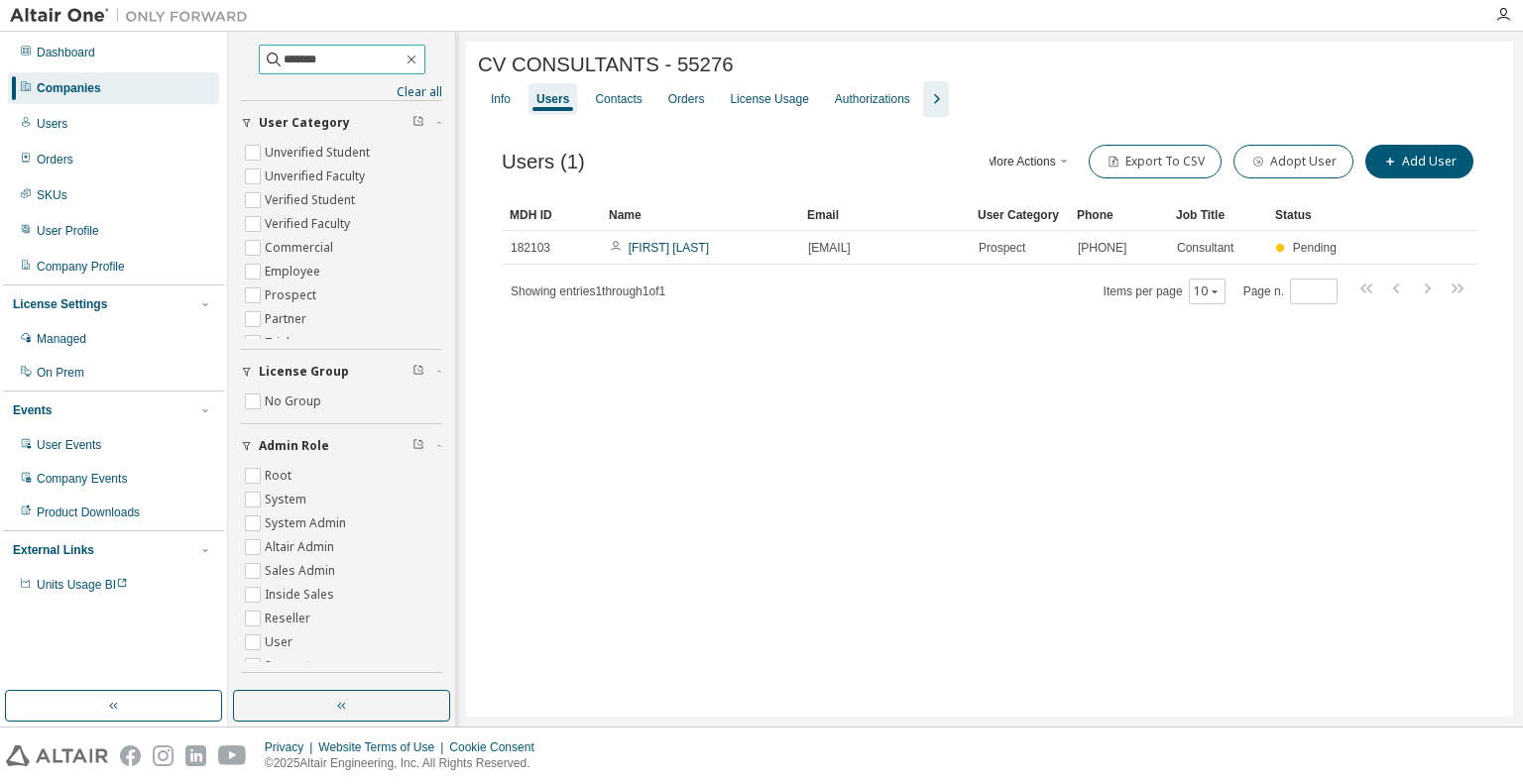 drag, startPoint x: 313, startPoint y: 53, endPoint x: 246, endPoint y: 44, distance: 67.602 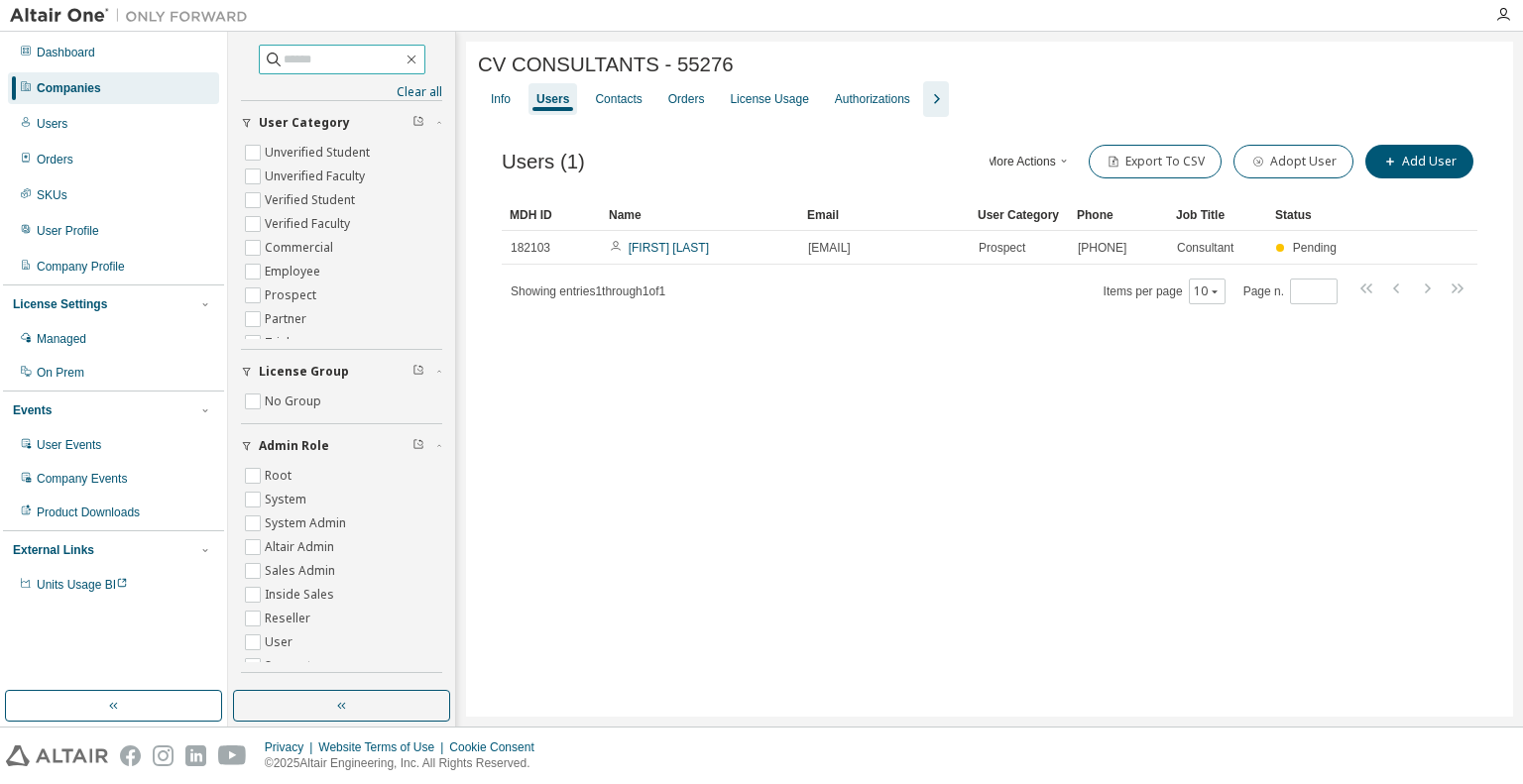 type 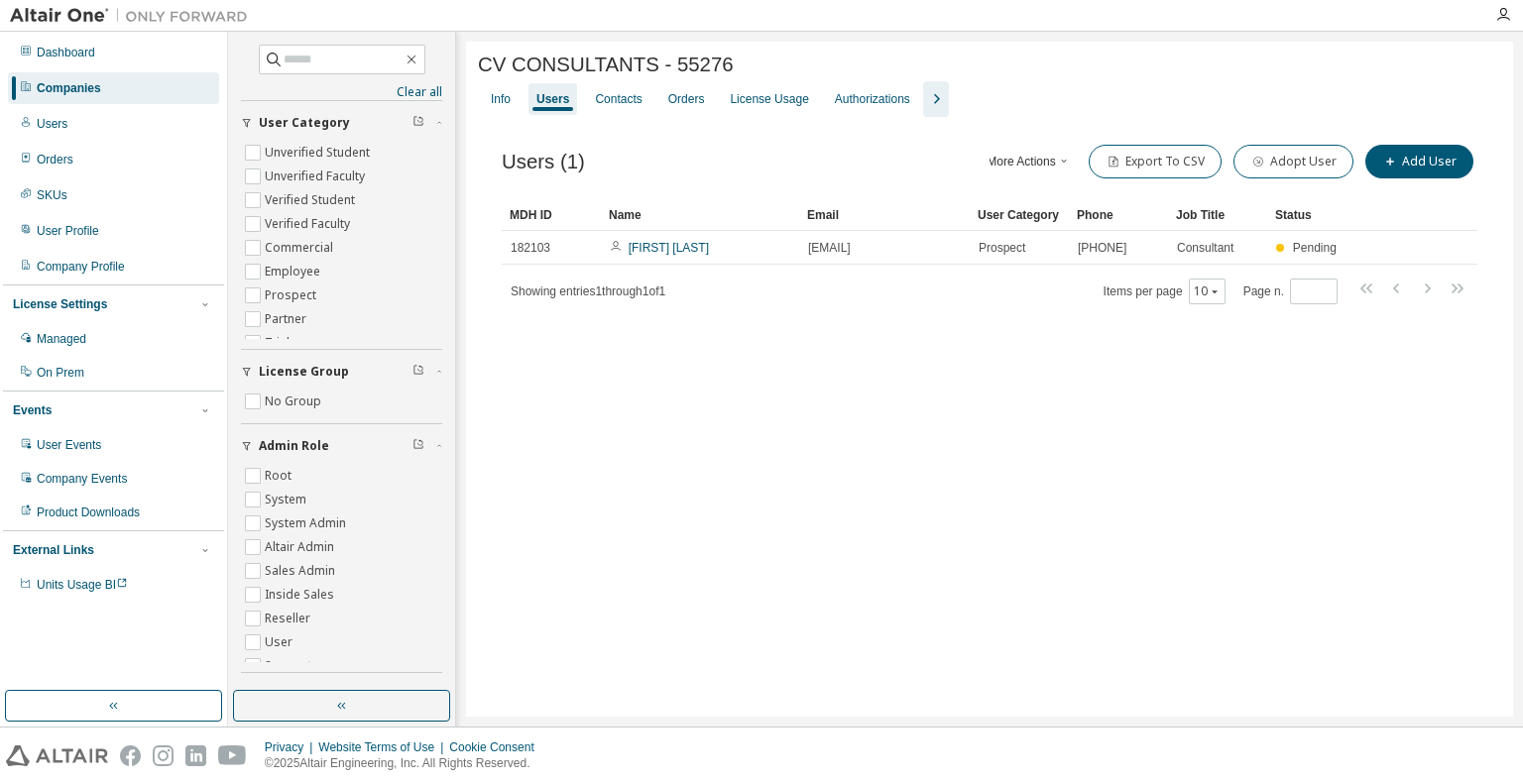 click on "Companies" at bounding box center (68, 88) 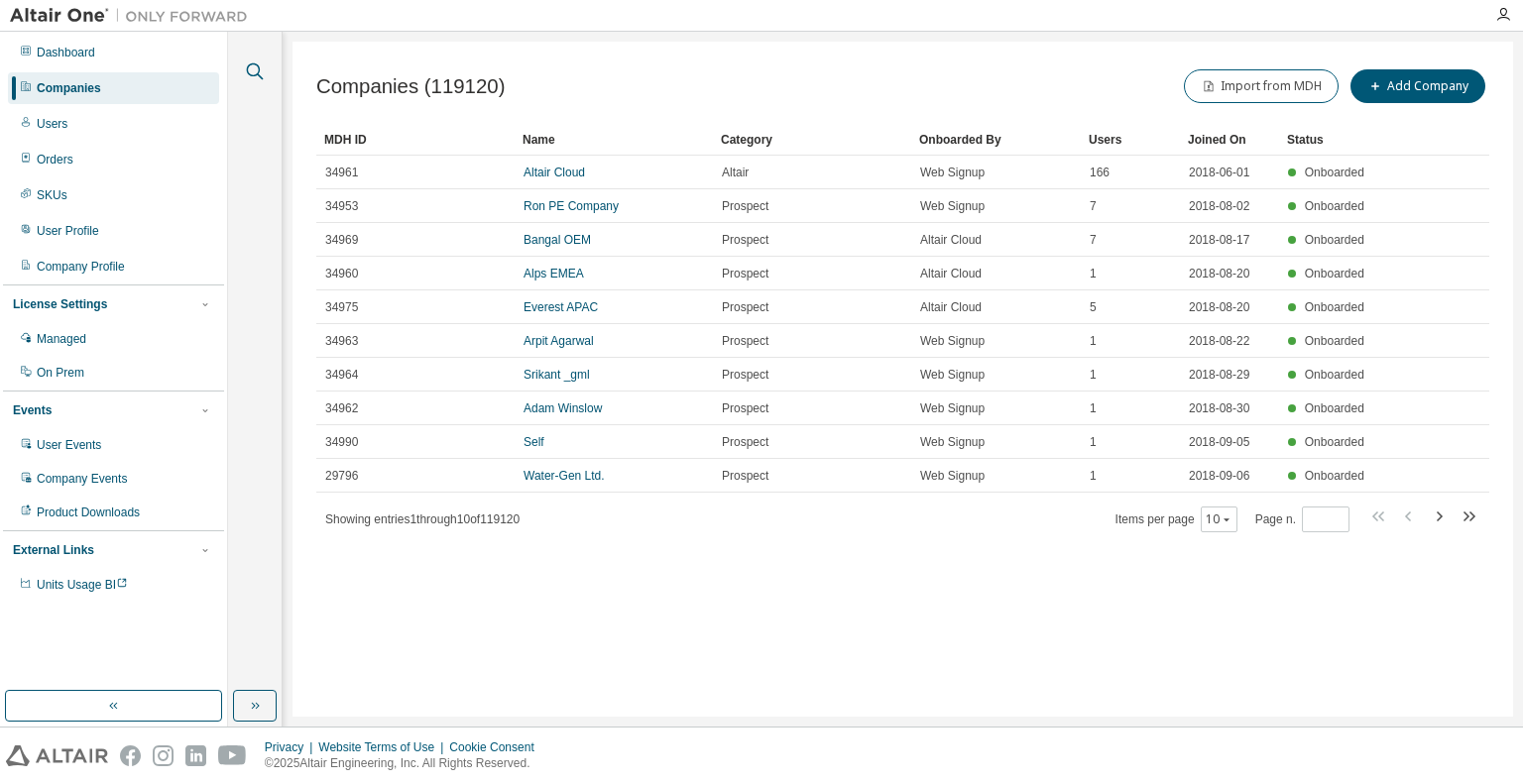 click 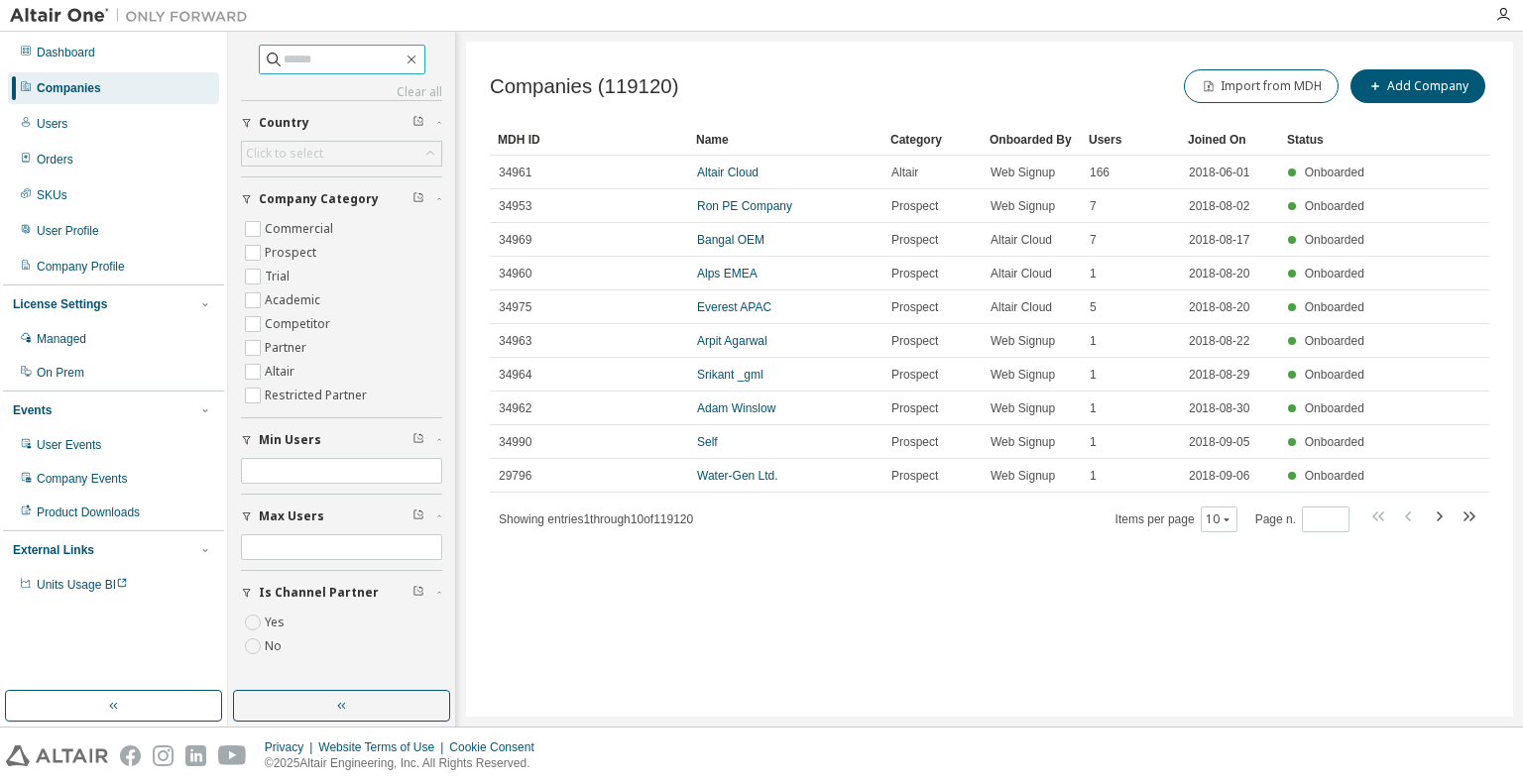 click at bounding box center (343, 59) 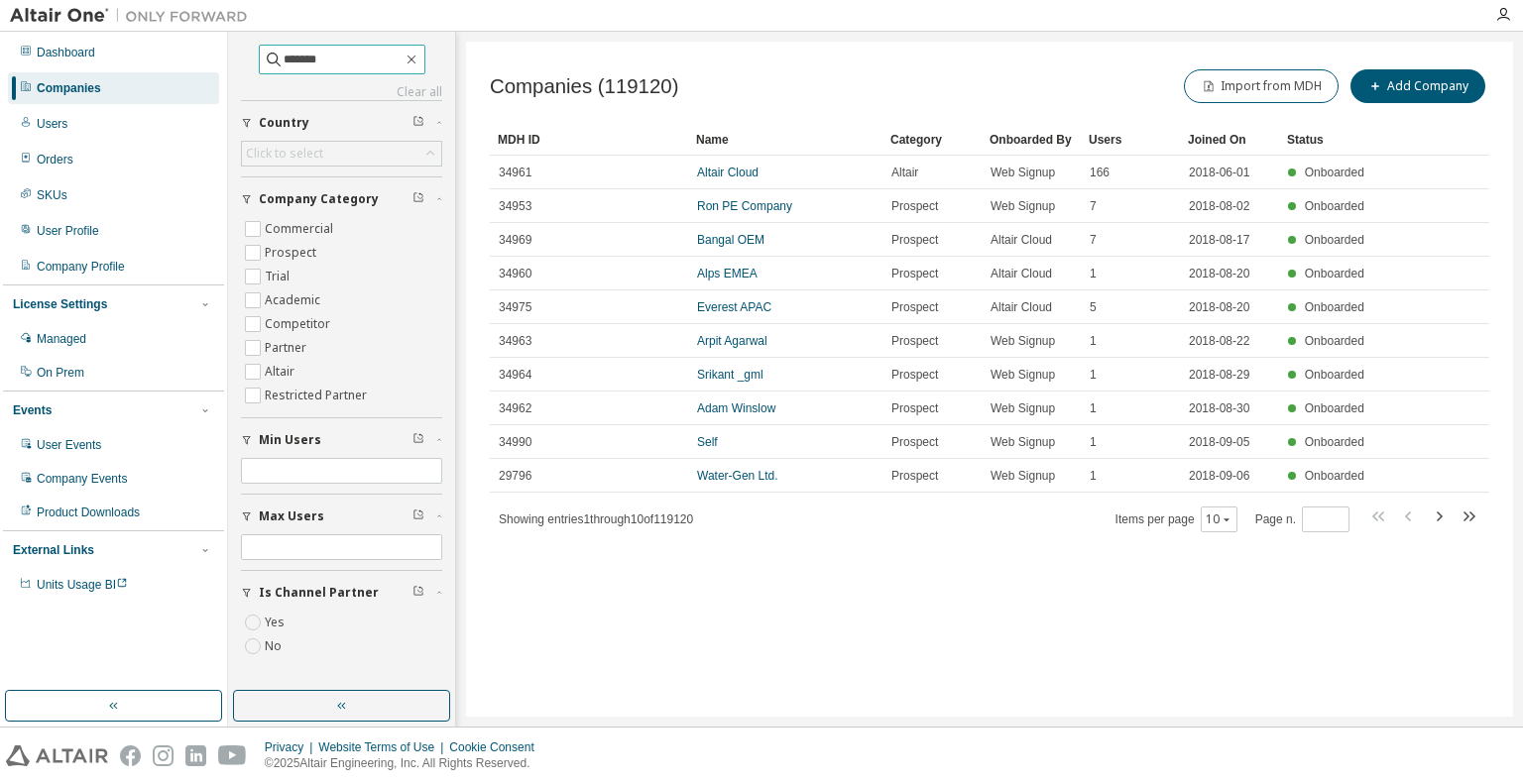 type on "*******" 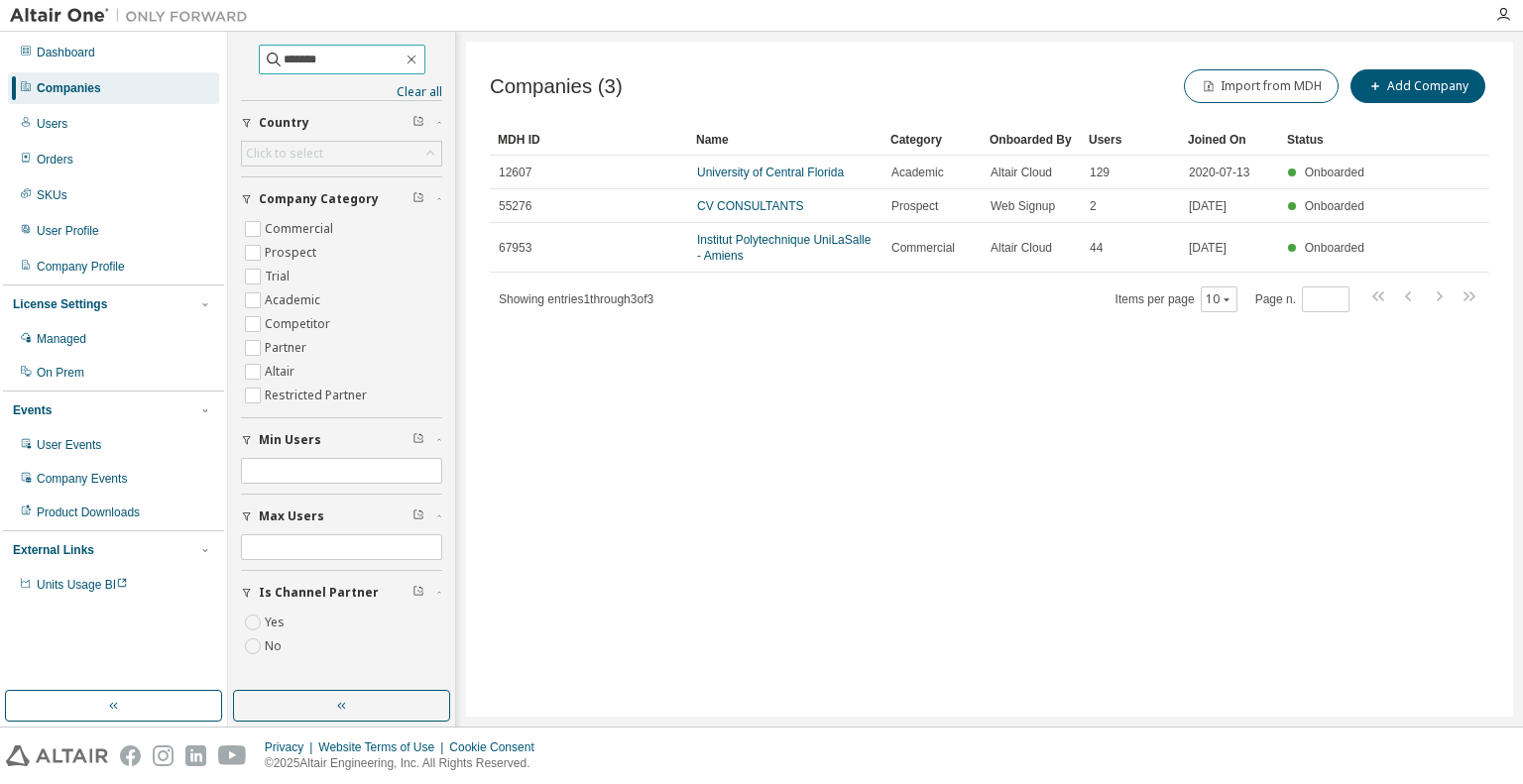 drag, startPoint x: 377, startPoint y: 53, endPoint x: 263, endPoint y: 43, distance: 114.43776 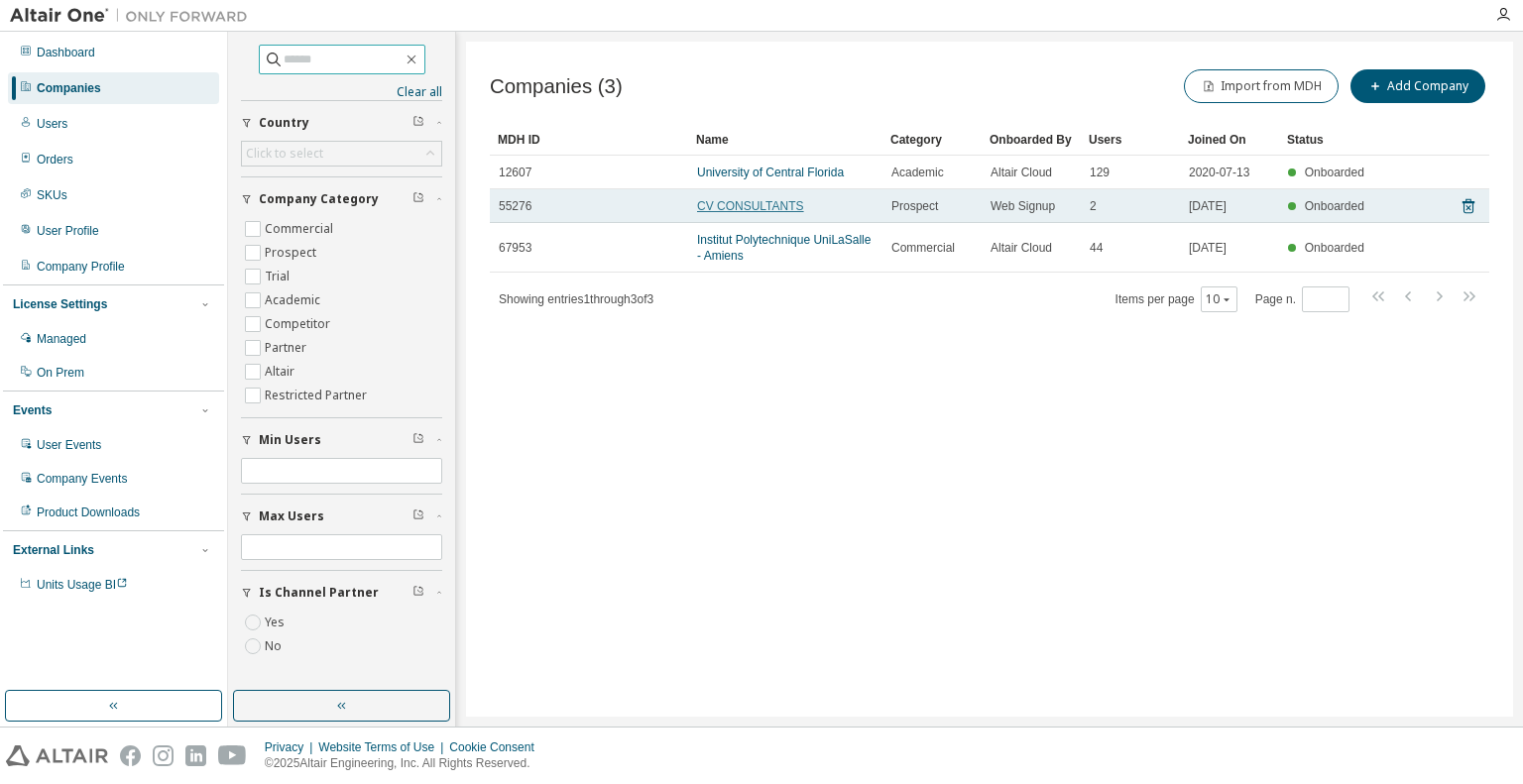type 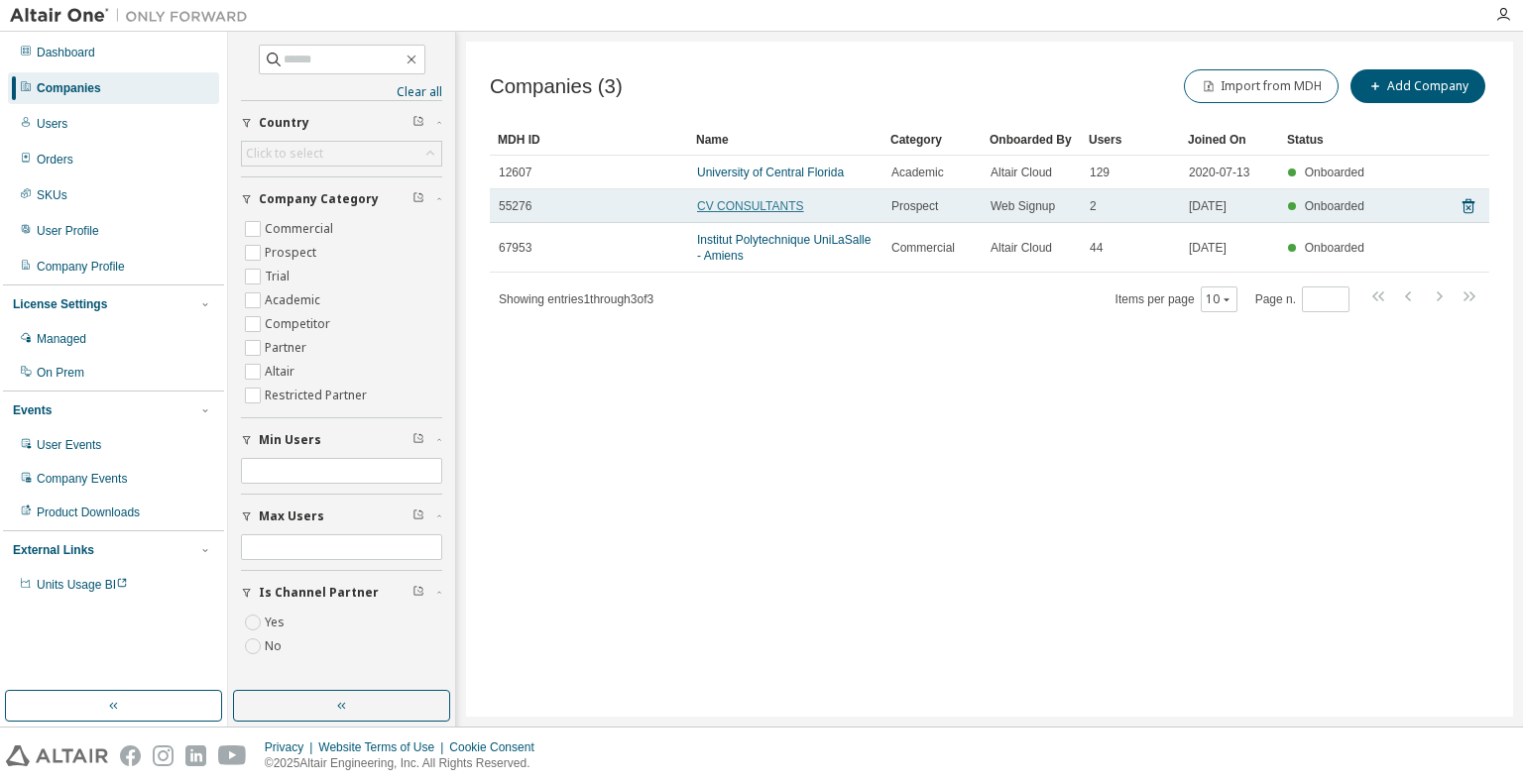 click on "CV CONSULTANTS" at bounding box center [751, 206] 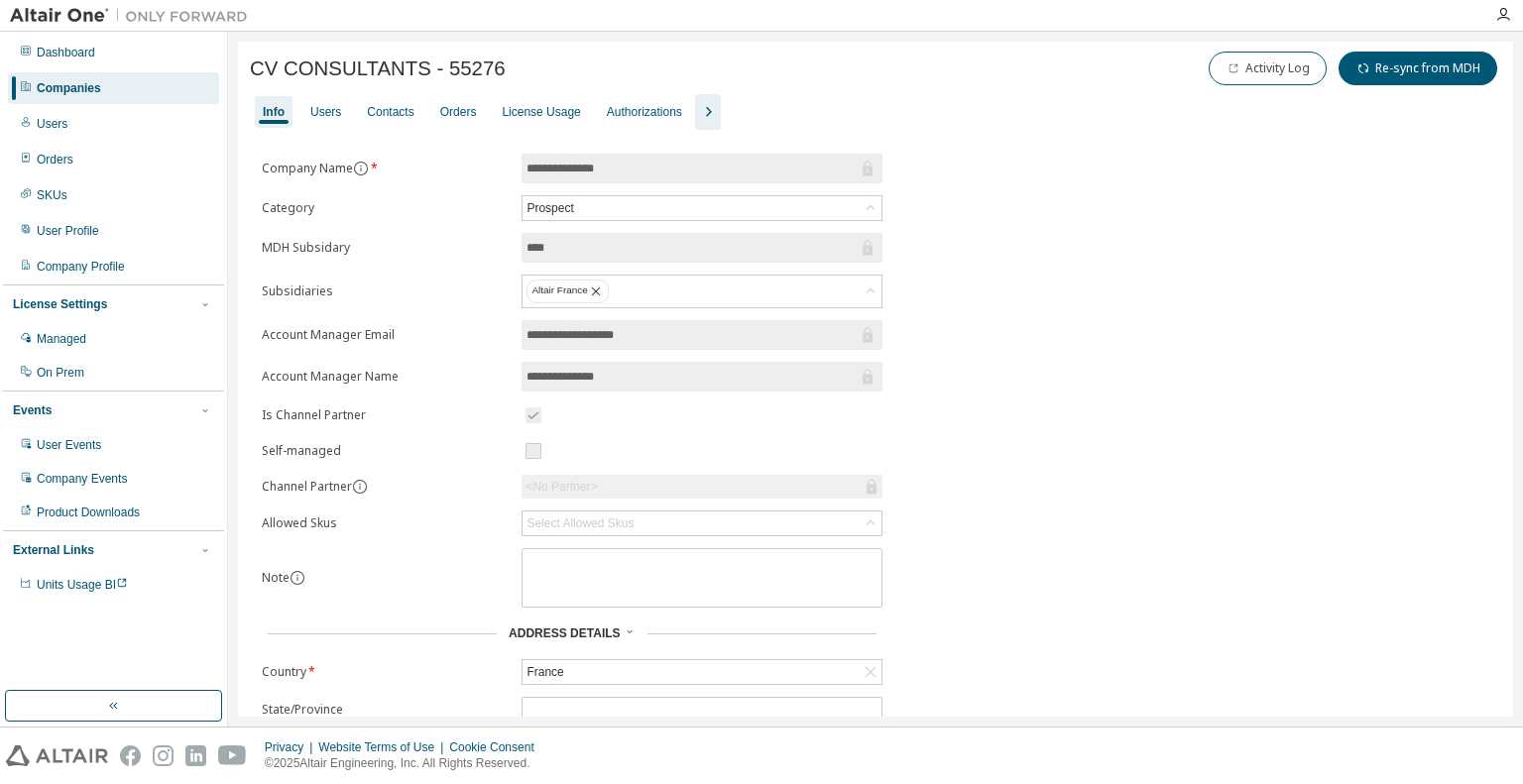 scroll, scrollTop: 0, scrollLeft: 0, axis: both 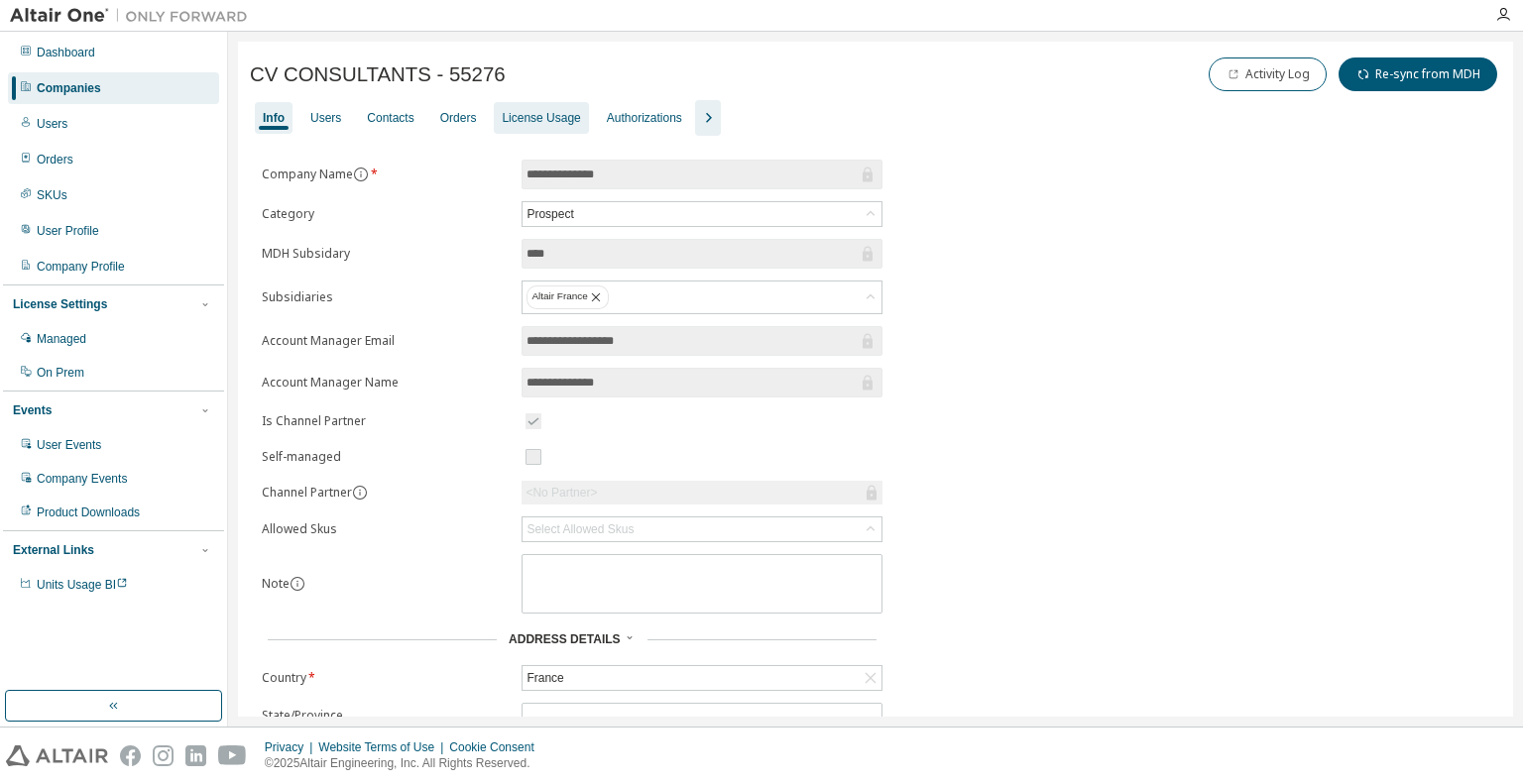 click on "License Usage" at bounding box center [540, 118] 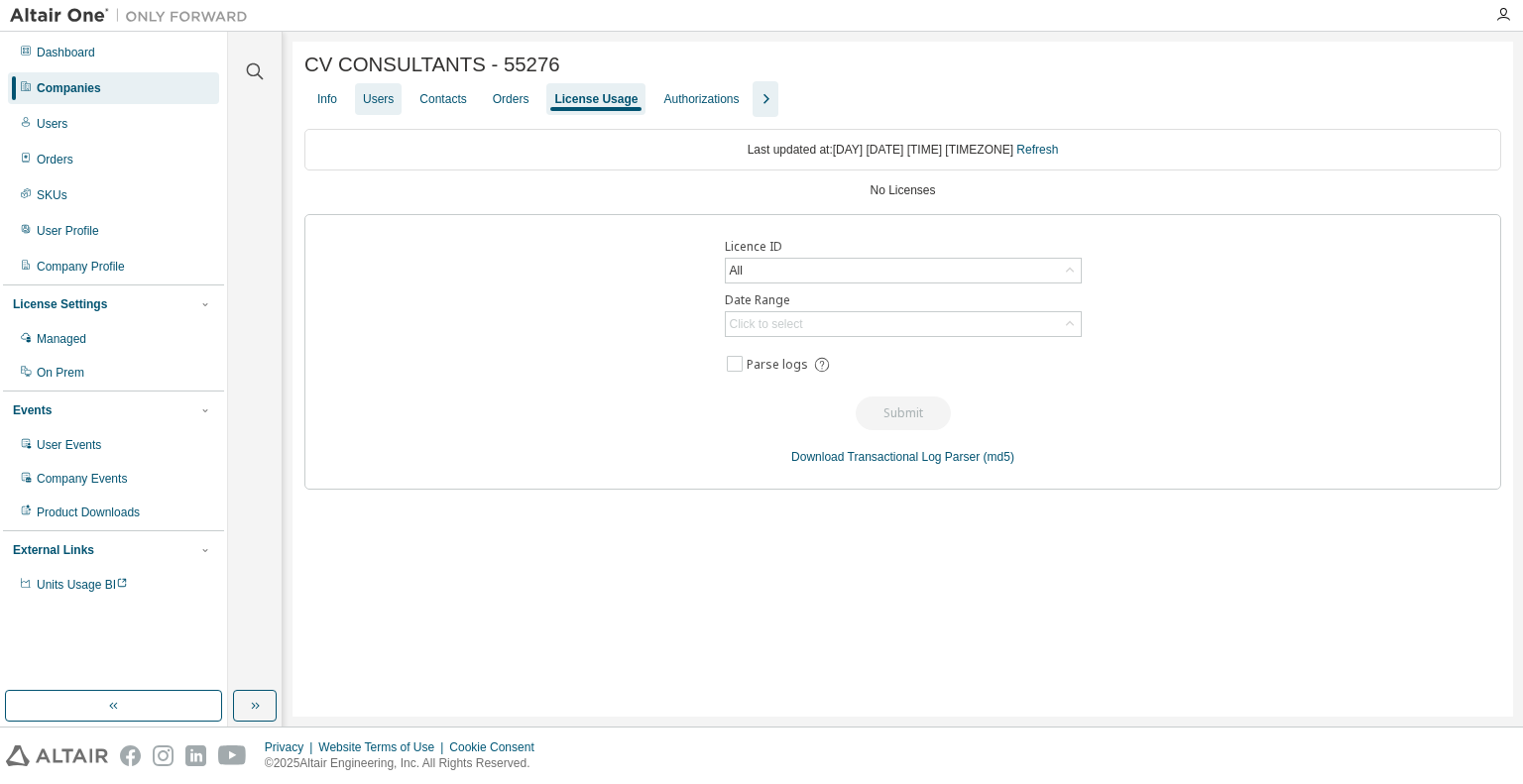 click on "Users" at bounding box center (378, 99) 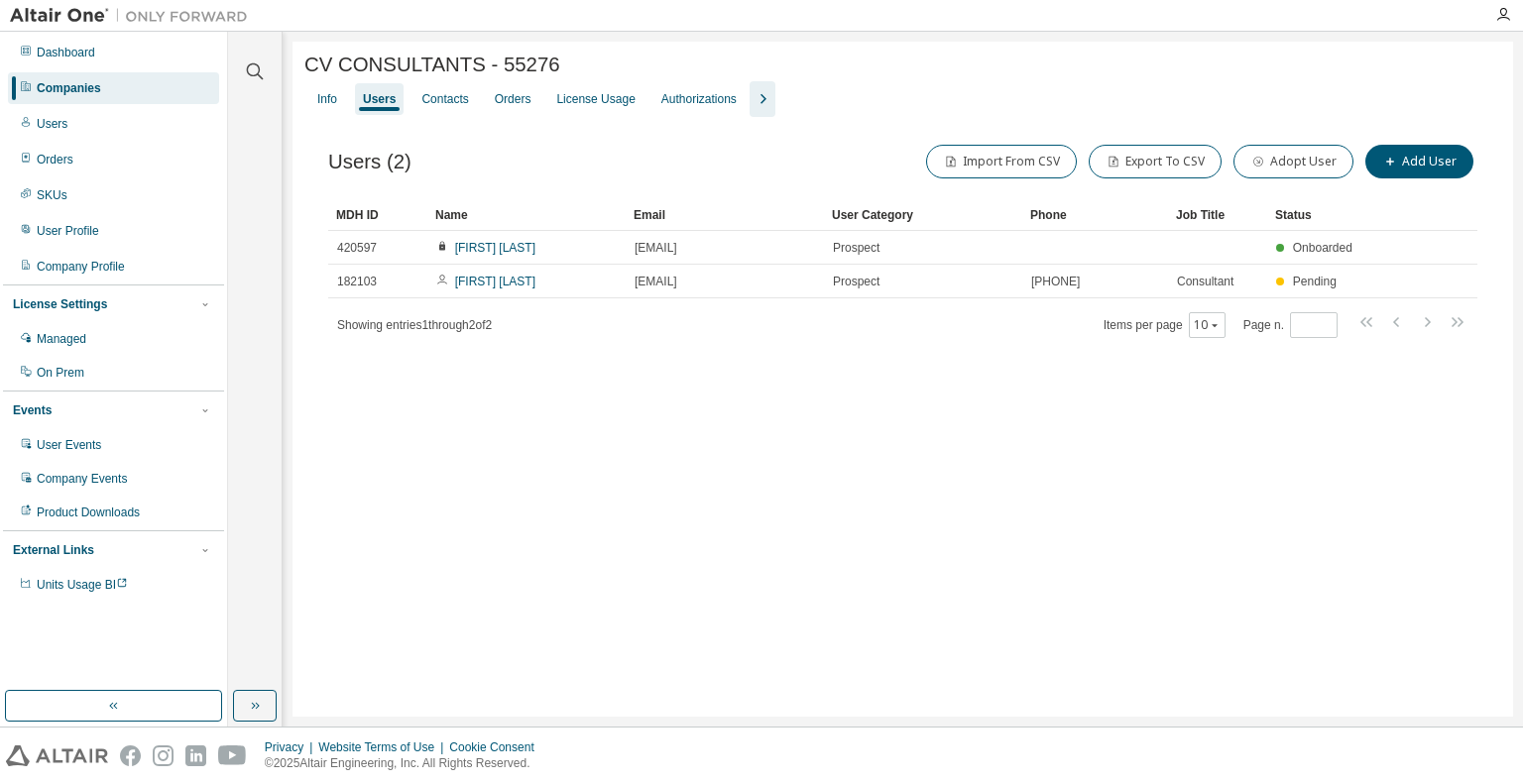 click on "CV CONSULTANTS - 55276" at bounding box center [432, 64] 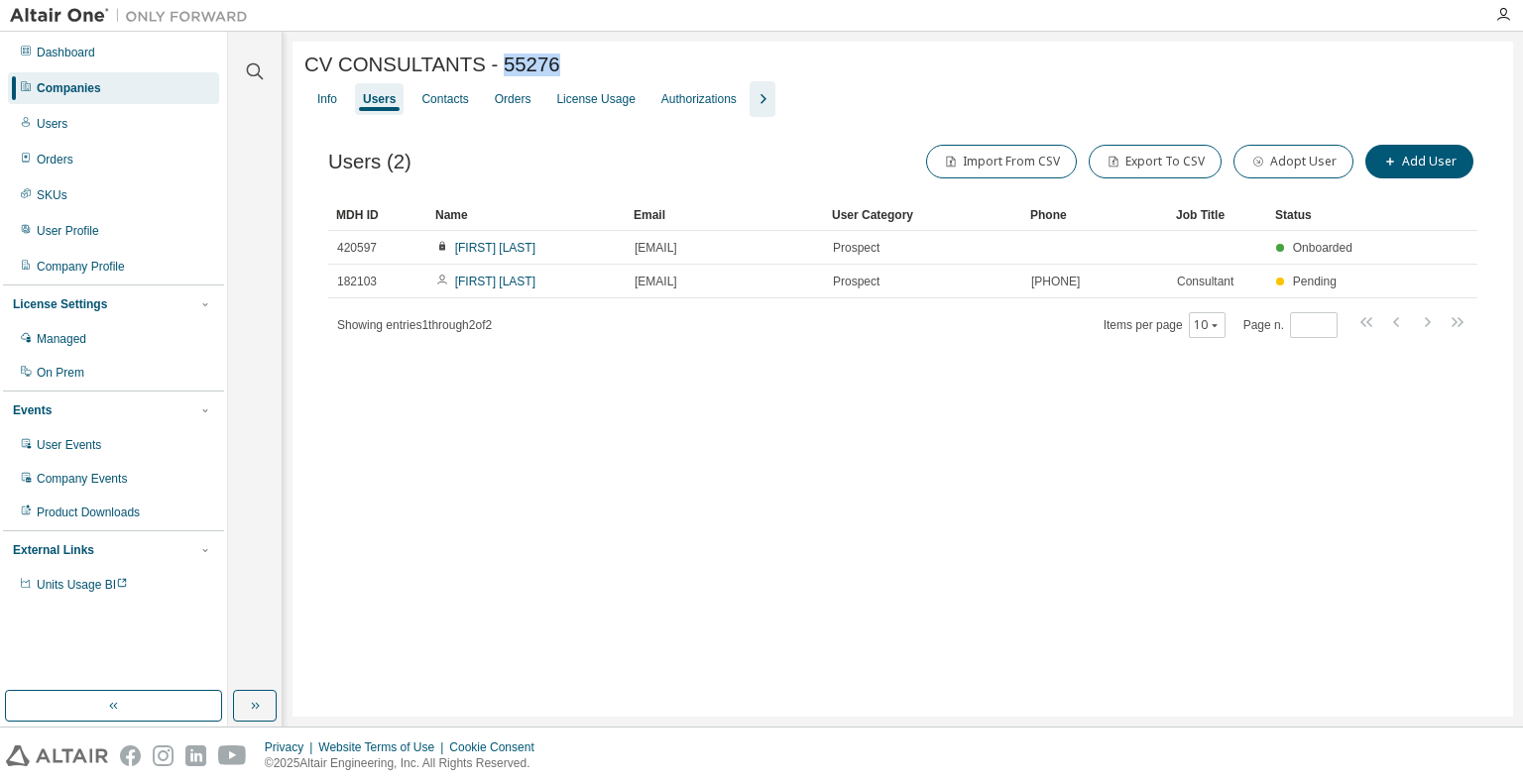 click on "CV CONSULTANTS - 55276" at bounding box center (432, 64) 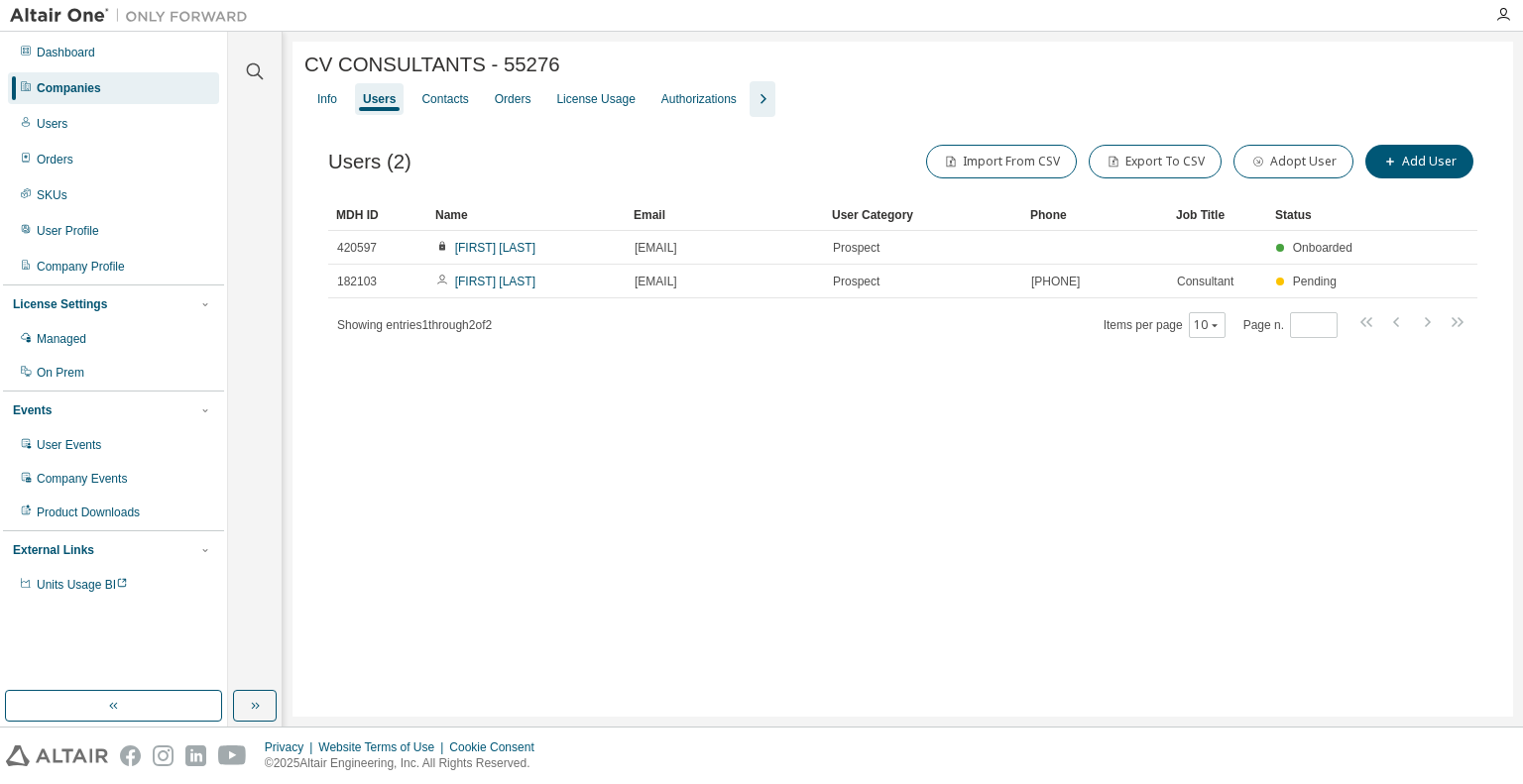 click on "CV CONSULTANTS - 55276 Clear Load Save Save As Field Operator Value Select filter Select operand Add criteria Search Info Users Contacts Orders License Usage Authorizations Users (2) Import From CSV Export To CSV Adopt User Add User Clear Load Save Save As Field Operator Value Select filter Select operand Add criteria Search MDH ID Name Email User Category Phone Job Title Status 420597    [FIRST] [LAST] [EMAIL] Prospect Onboarded 182103    [FIRST] [LAST] [EMAIL] Consultant Pending Showing entries  1  through  2  of  2 Items per page 10 Page n. *" at bounding box center (902, 379) 